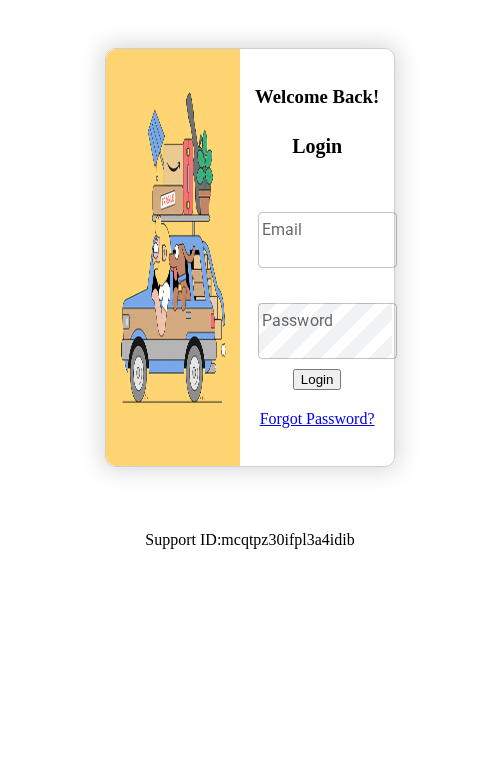 scroll, scrollTop: 0, scrollLeft: 0, axis: both 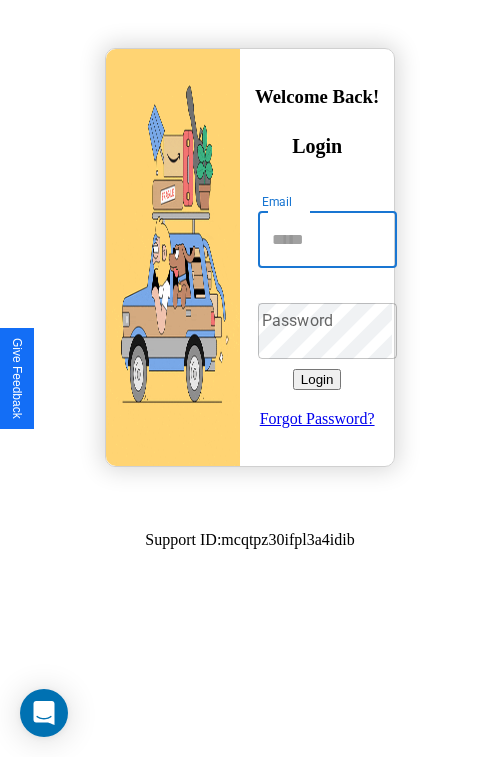 click on "Email" at bounding box center [327, 240] 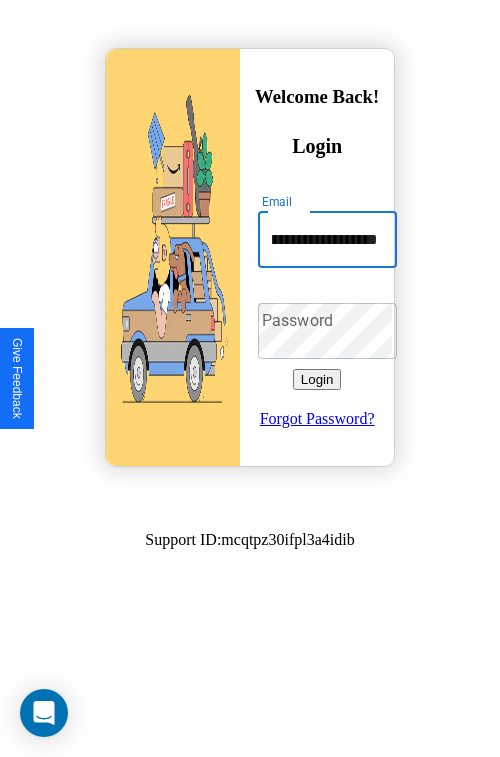scroll, scrollTop: 0, scrollLeft: 93, axis: horizontal 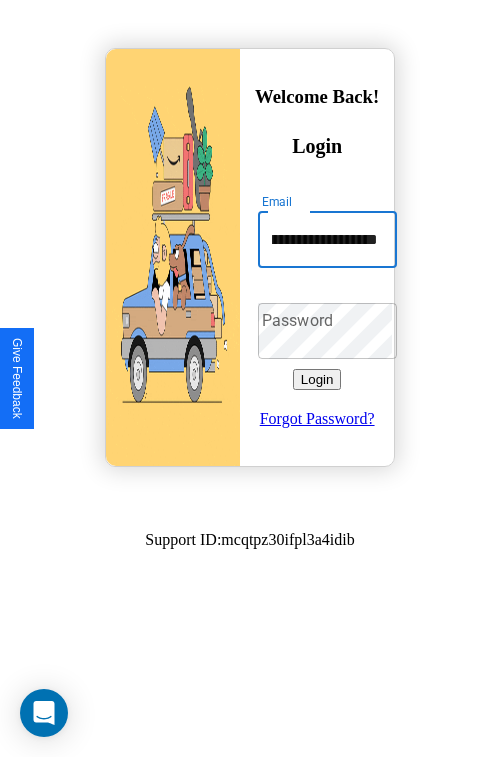 type on "**********" 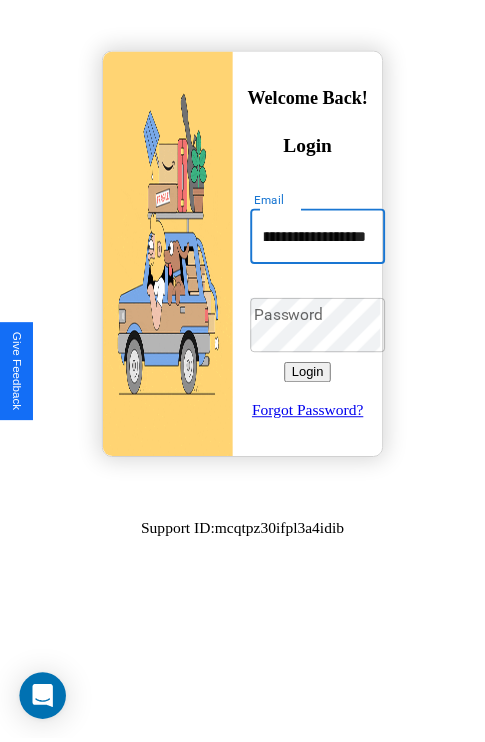 scroll, scrollTop: 0, scrollLeft: 0, axis: both 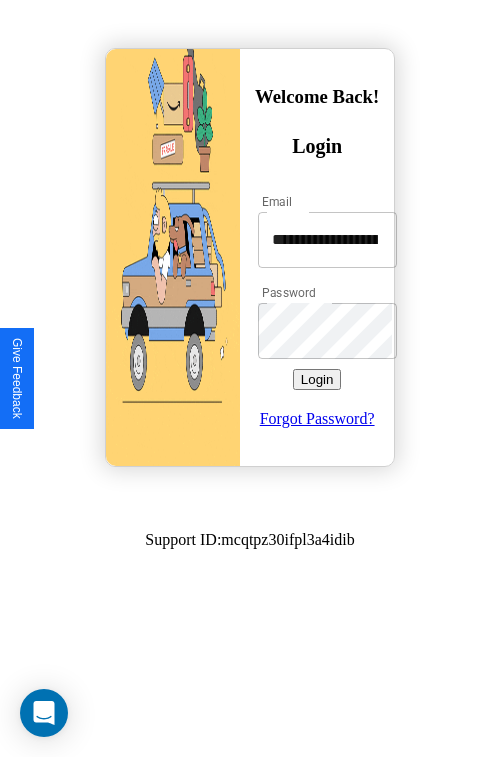 click on "Login" at bounding box center [317, 379] 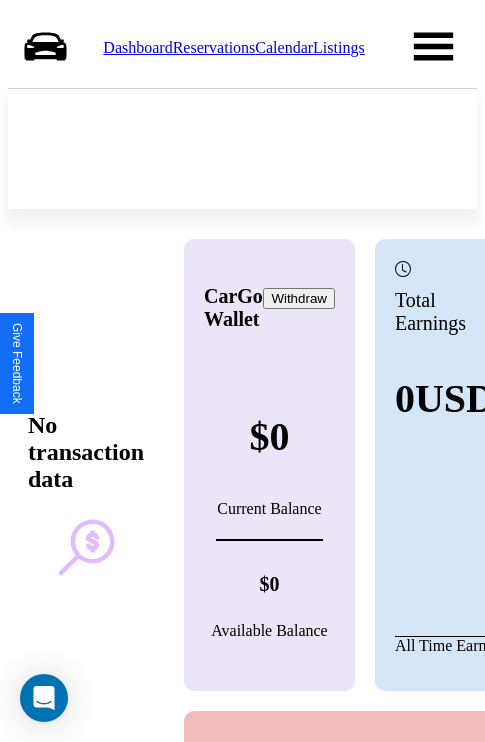 click on "Calendar" at bounding box center (284, 47) 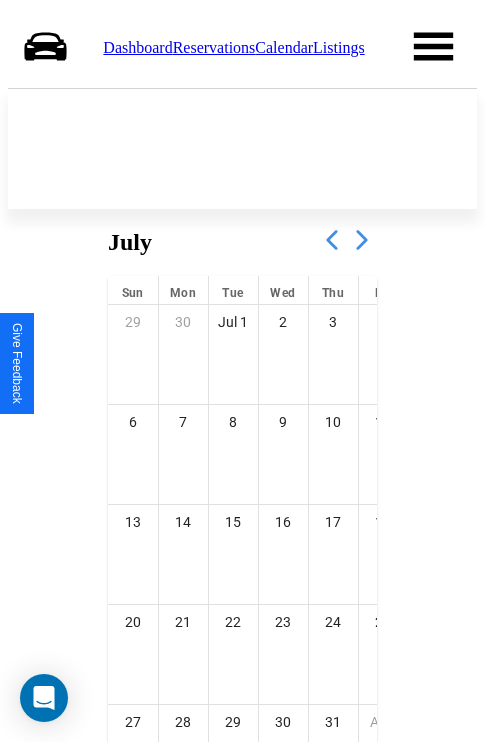 click at bounding box center [362, 240] 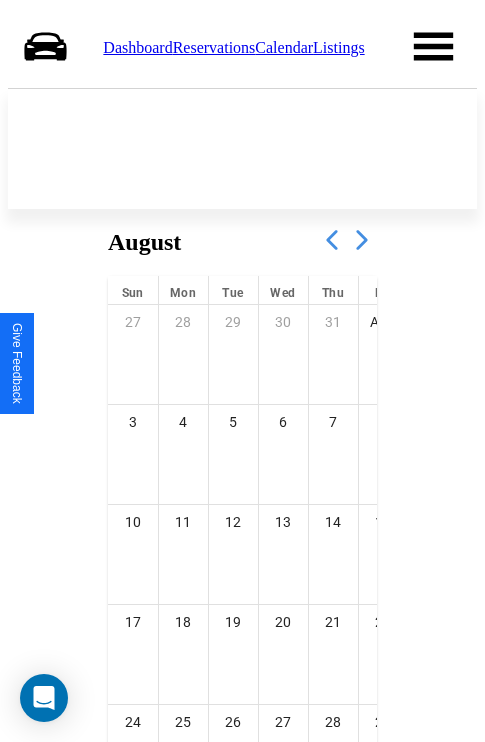 click at bounding box center [362, 240] 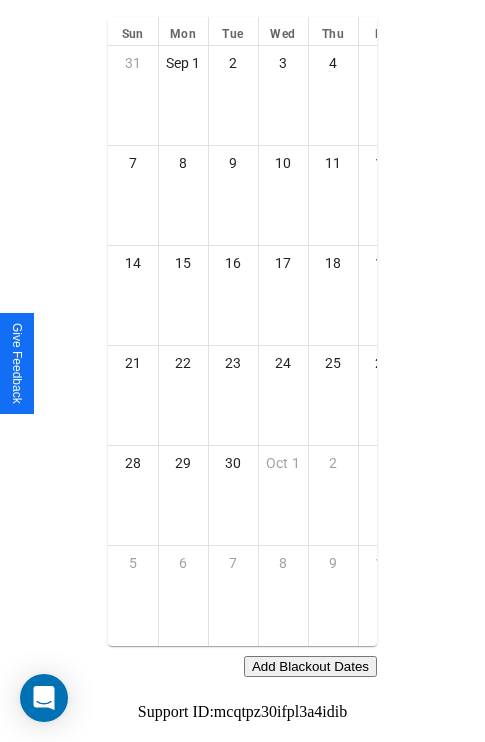 scroll, scrollTop: 296, scrollLeft: 0, axis: vertical 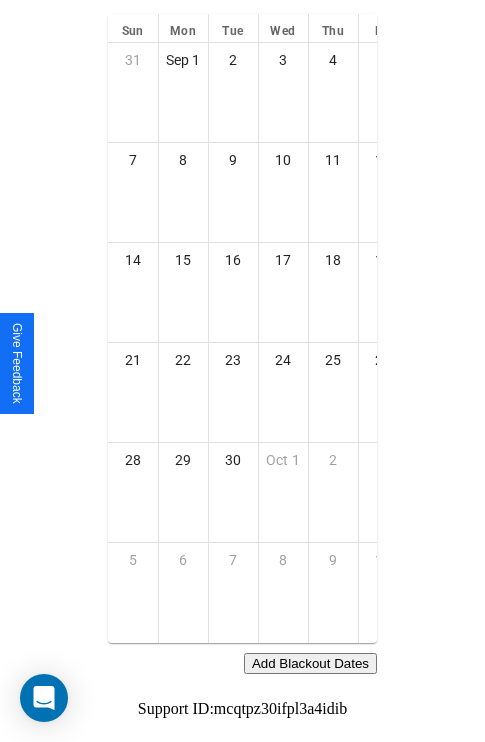 click on "Add Blackout Dates" at bounding box center (310, 663) 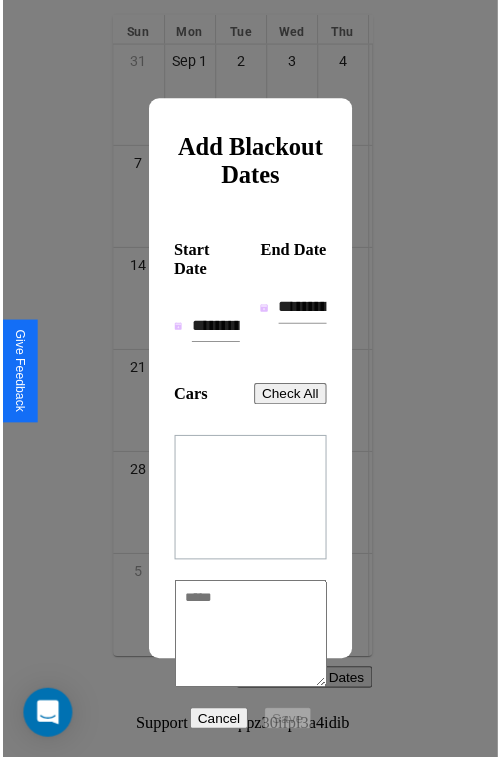 scroll, scrollTop: 281, scrollLeft: 0, axis: vertical 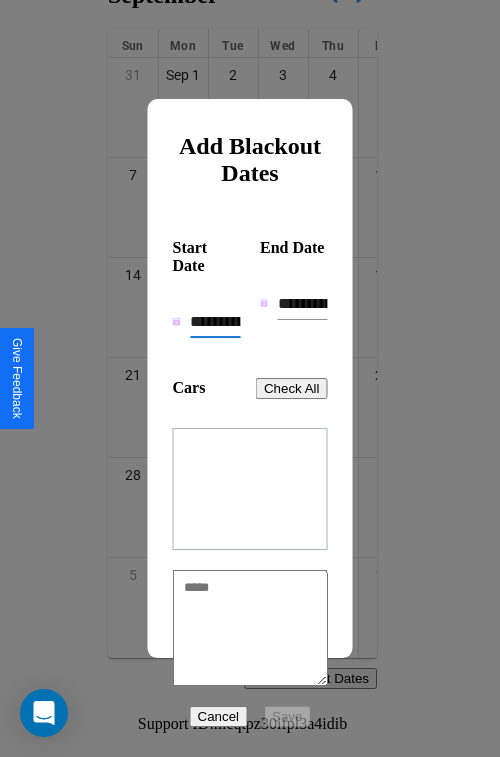click on "**********" at bounding box center [215, 322] 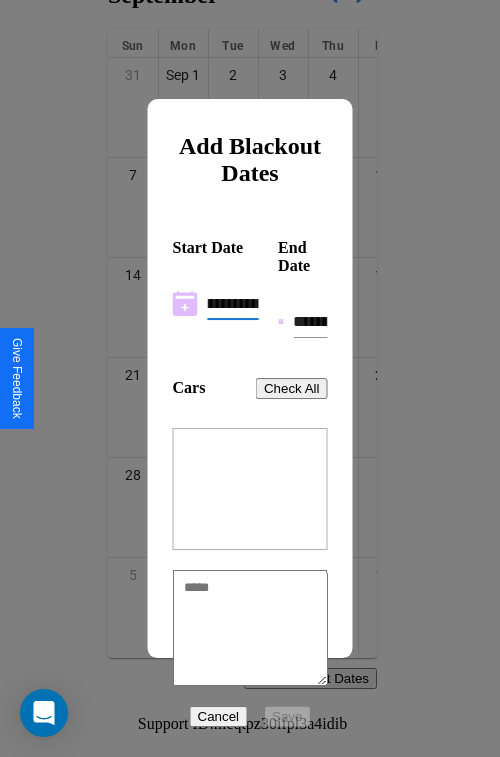 scroll, scrollTop: 0, scrollLeft: 37, axis: horizontal 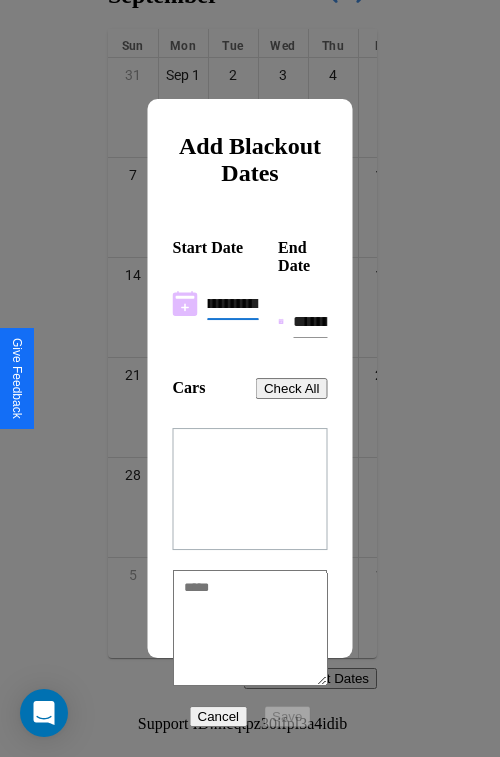 type on "**********" 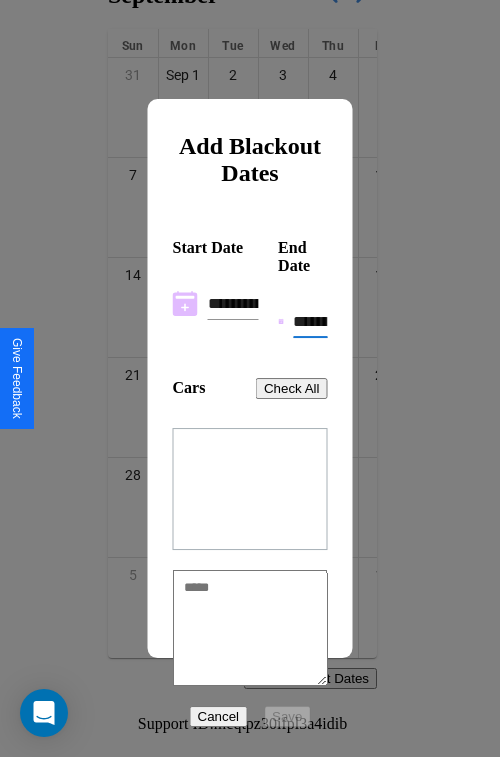 click on "**********" at bounding box center (310, 322) 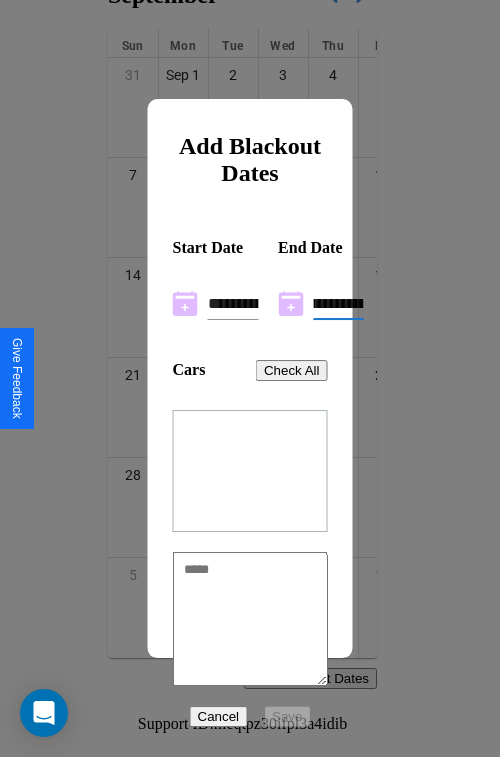 scroll, scrollTop: 0, scrollLeft: 37, axis: horizontal 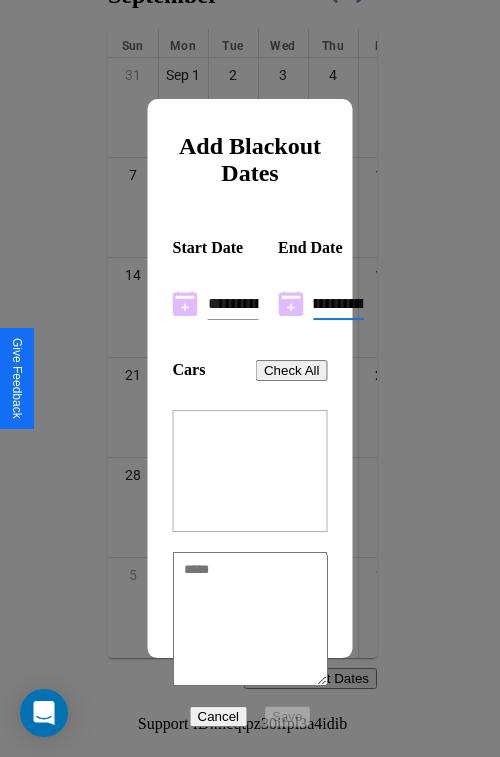 type on "**********" 